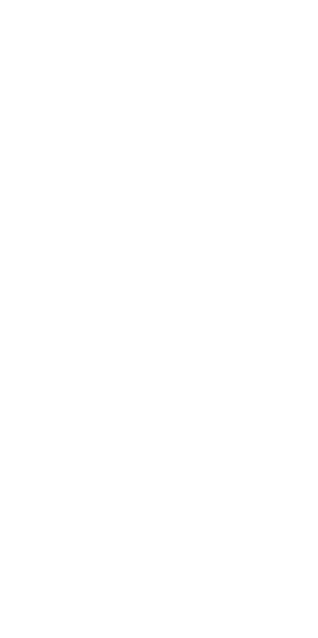 scroll, scrollTop: 0, scrollLeft: 0, axis: both 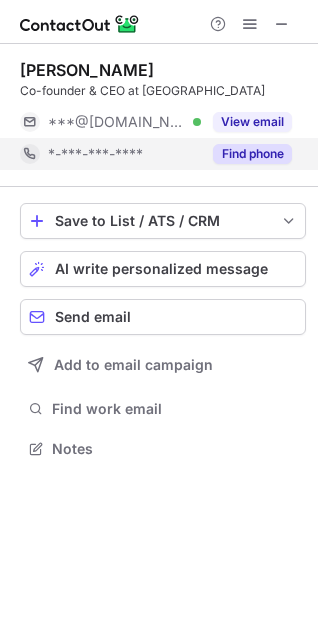 click on "Find phone" at bounding box center (252, 154) 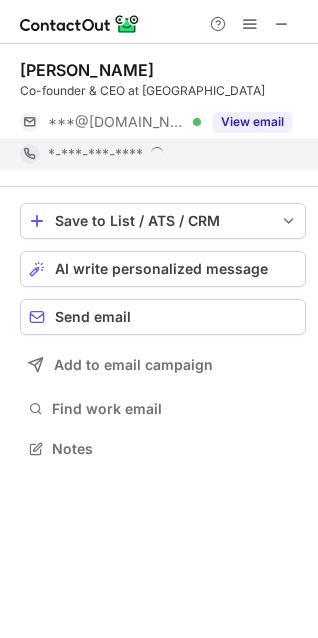 scroll, scrollTop: 10, scrollLeft: 9, axis: both 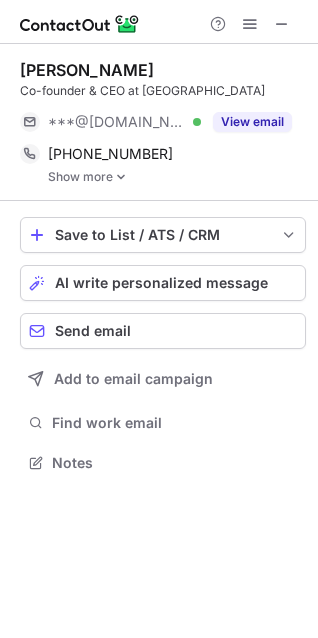 click on "Sidharth Gupta Co-founder & CEO at Treebo ***@gmail.com Verified View email +919953003966 Copy WhatsApp Show more" at bounding box center [163, 122] 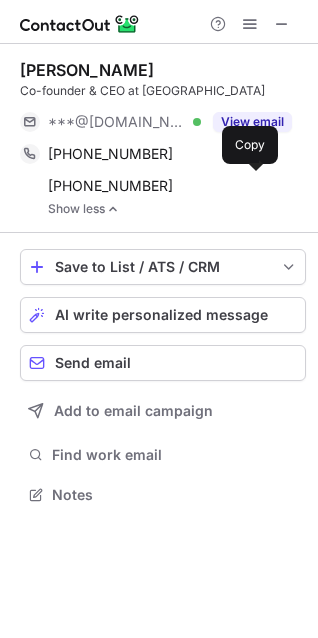 scroll, scrollTop: 10, scrollLeft: 9, axis: both 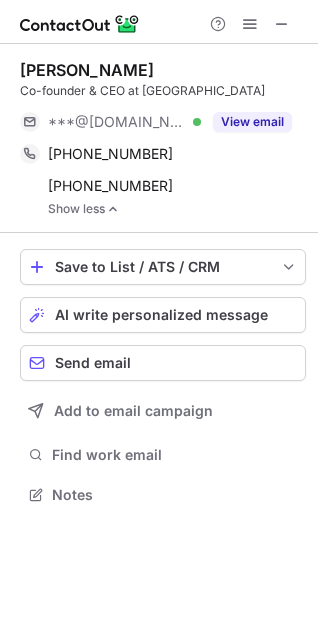 drag, startPoint x: 16, startPoint y: 64, endPoint x: 176, endPoint y: 59, distance: 160.07811 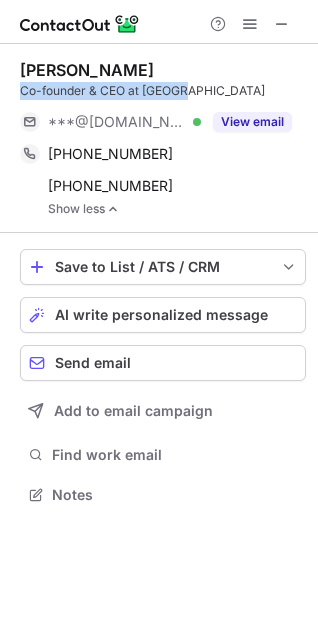 drag, startPoint x: 20, startPoint y: 93, endPoint x: 186, endPoint y: 83, distance: 166.30093 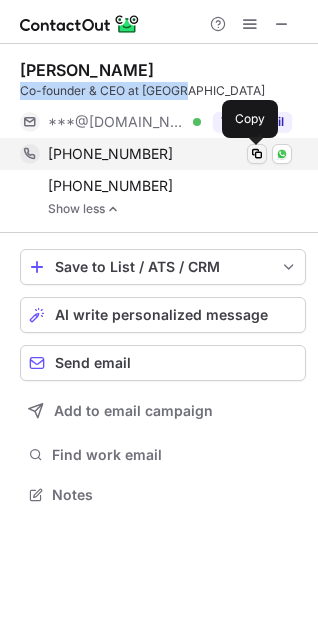 click at bounding box center (257, 154) 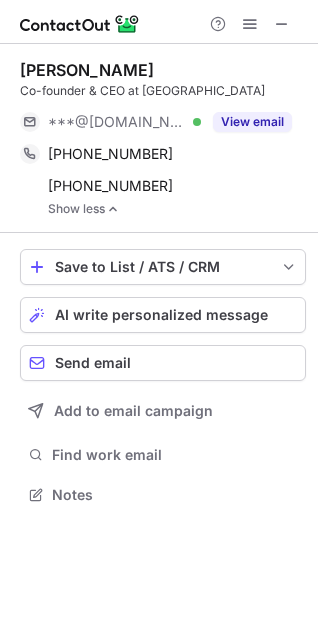 scroll, scrollTop: 480, scrollLeft: 318, axis: both 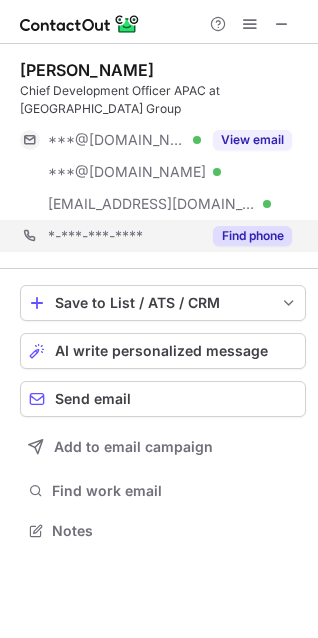click on "*-***-***-**** Find phone" at bounding box center [163, 236] 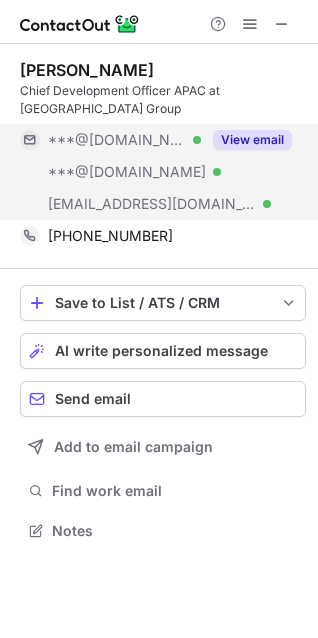 click on "View email" at bounding box center (252, 140) 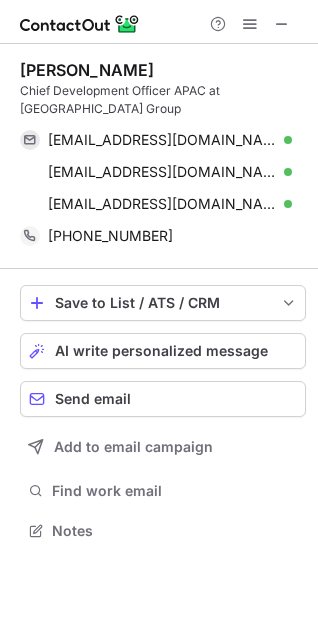 drag, startPoint x: 16, startPoint y: 67, endPoint x: 164, endPoint y: 71, distance: 148.05405 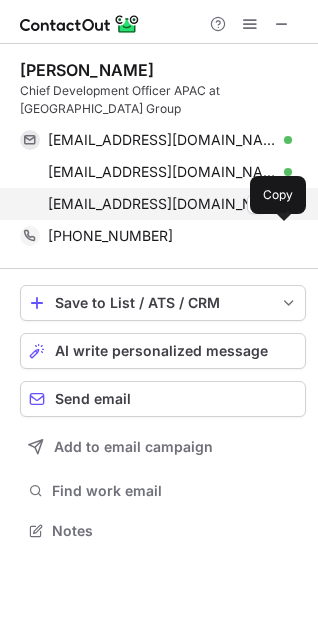 click on "ramzy.fenianos@radissonhotels.com" at bounding box center [162, 204] 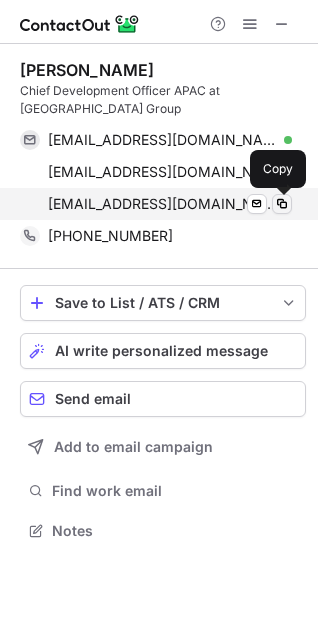 click at bounding box center [282, 204] 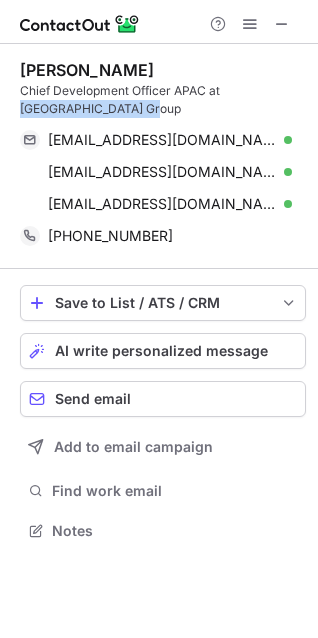drag, startPoint x: 221, startPoint y: 91, endPoint x: 256, endPoint y: 109, distance: 39.357338 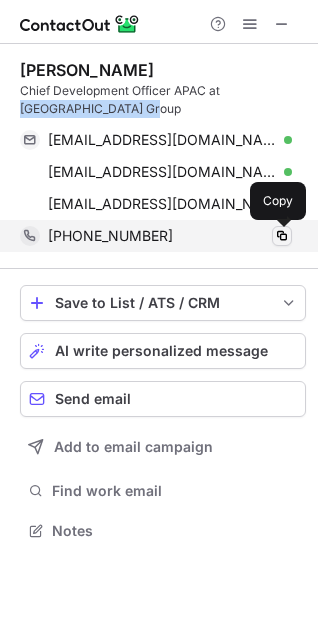 click at bounding box center (282, 236) 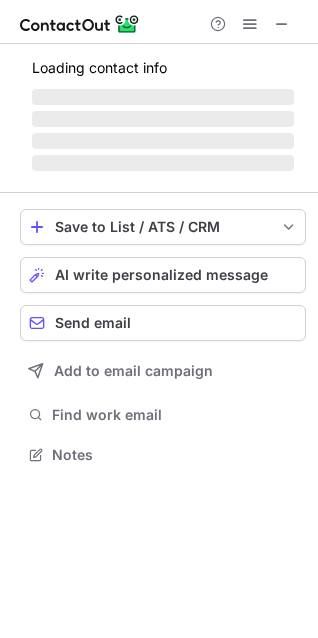 scroll, scrollTop: 10, scrollLeft: 9, axis: both 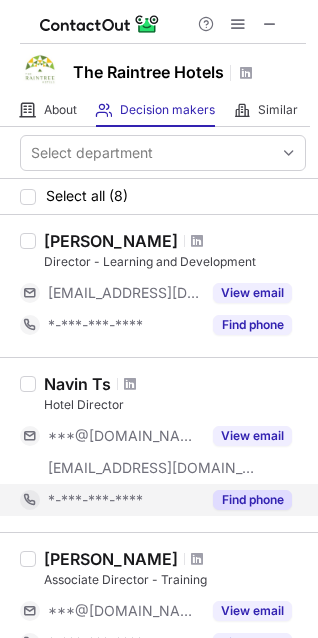 click on "Find phone" at bounding box center [252, 500] 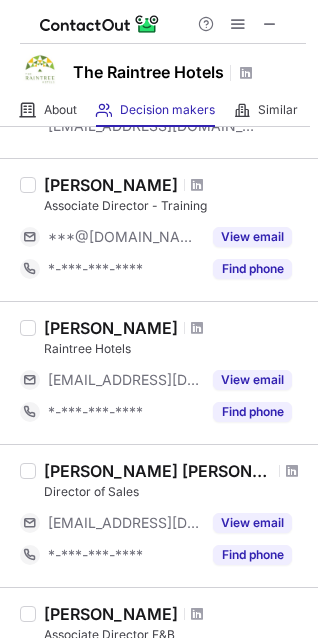 scroll, scrollTop: 344, scrollLeft: 0, axis: vertical 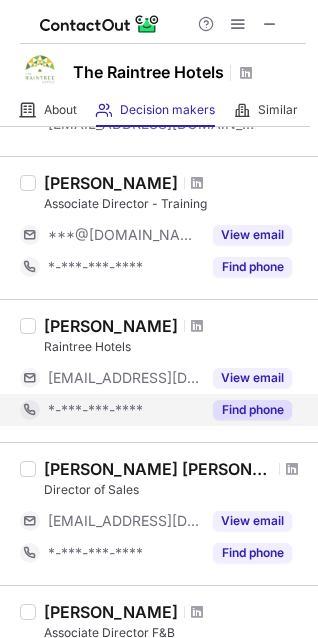 click on "Find phone" at bounding box center [246, 410] 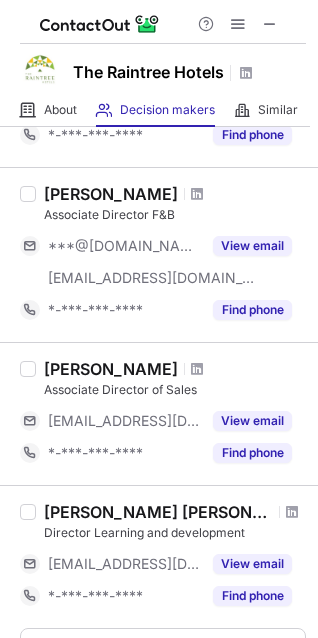 scroll, scrollTop: 734, scrollLeft: 0, axis: vertical 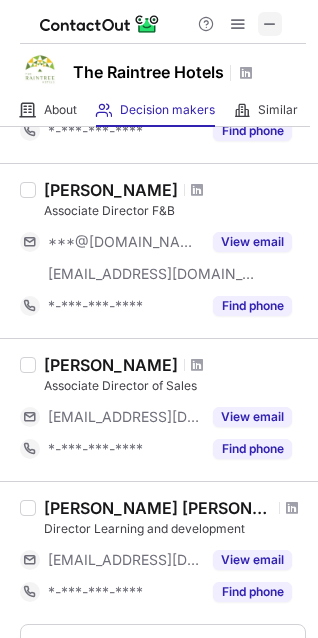 click at bounding box center (270, 24) 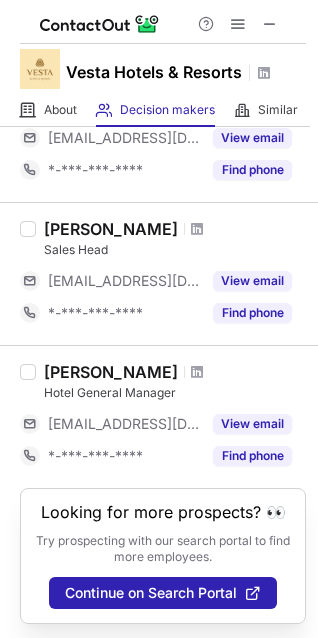 scroll, scrollTop: 316, scrollLeft: 0, axis: vertical 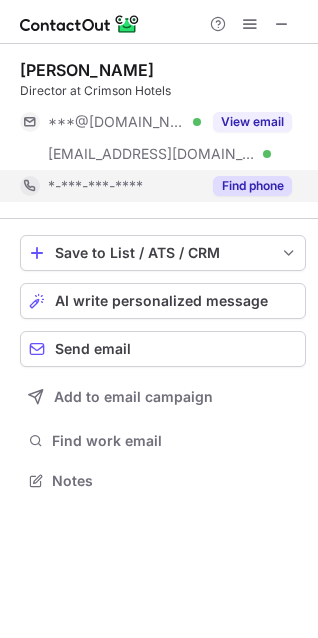 click on "Find phone" at bounding box center [252, 186] 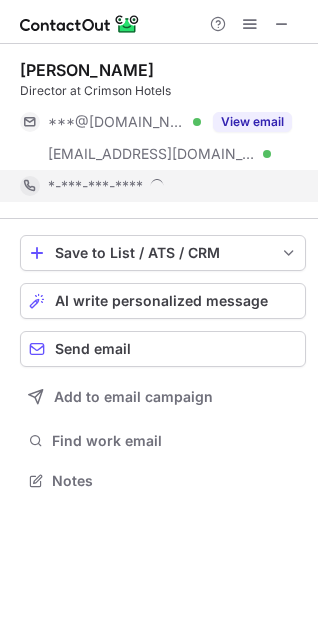 scroll, scrollTop: 10, scrollLeft: 9, axis: both 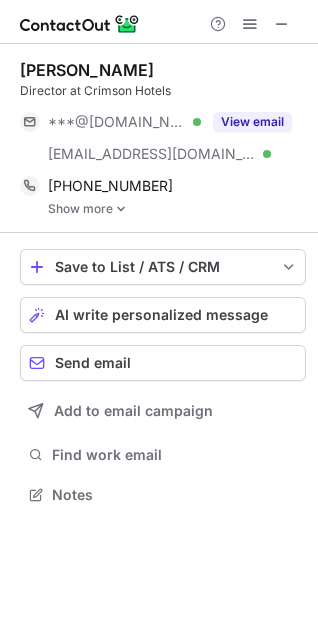 click on "Show more" at bounding box center [177, 209] 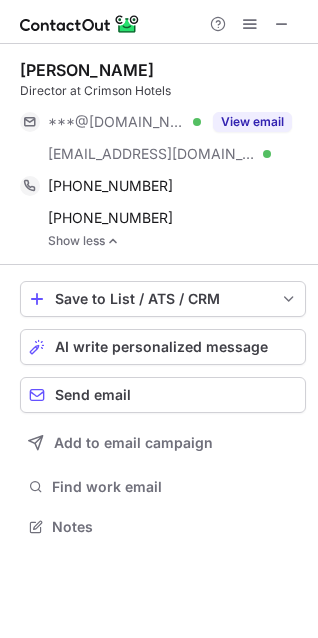 drag, startPoint x: 20, startPoint y: 59, endPoint x: 253, endPoint y: 59, distance: 233 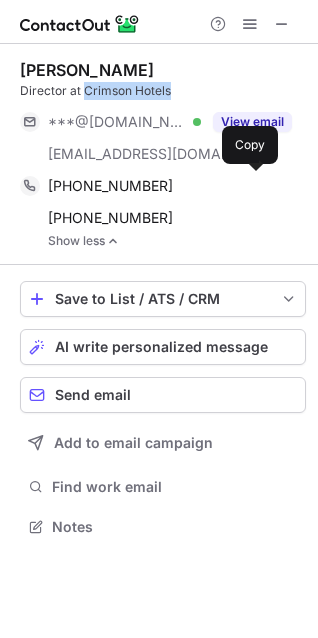drag, startPoint x: 85, startPoint y: 94, endPoint x: 208, endPoint y: 90, distance: 123.065025 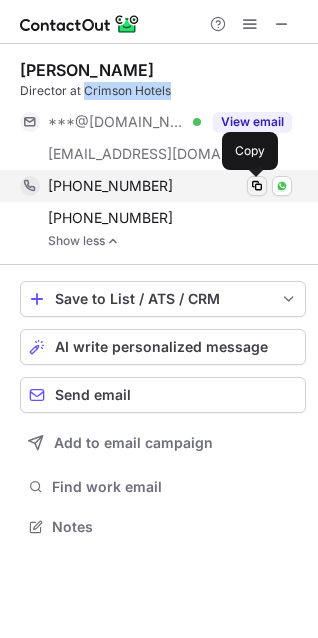 click at bounding box center (257, 186) 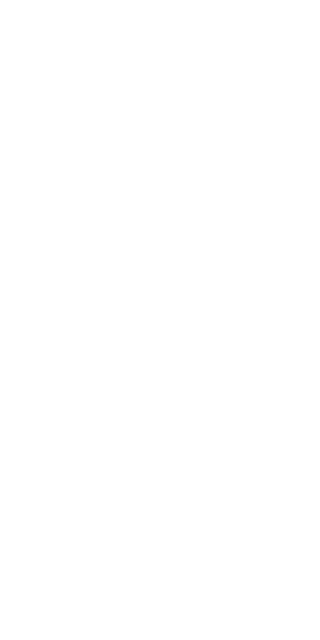 scroll, scrollTop: 0, scrollLeft: 0, axis: both 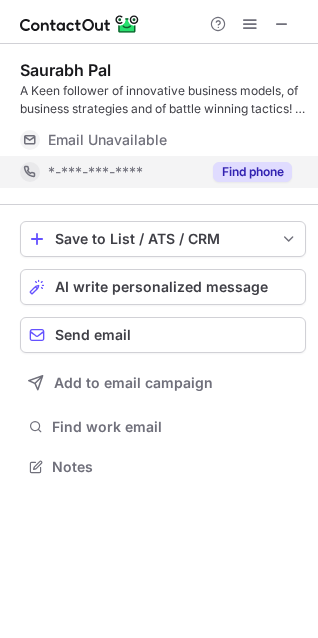 click on "Find phone" at bounding box center (252, 172) 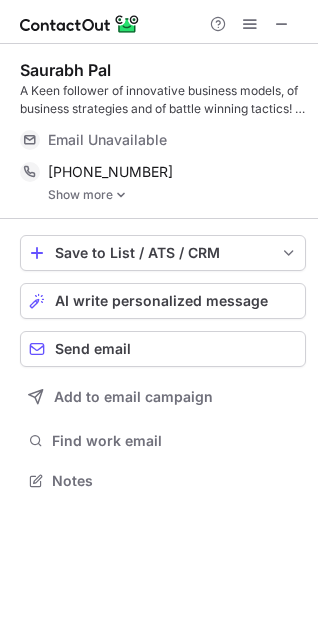scroll, scrollTop: 10, scrollLeft: 9, axis: both 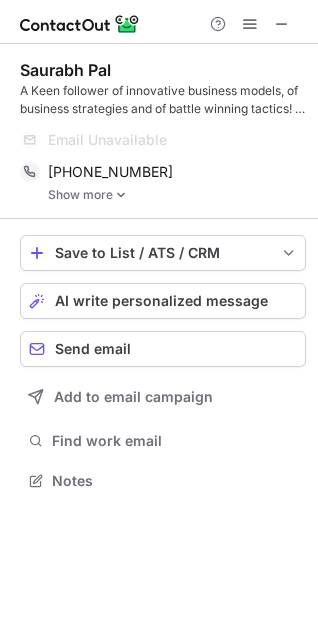 click on "Show more" at bounding box center (177, 195) 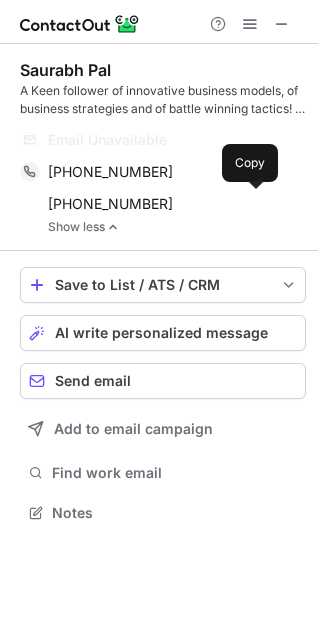 scroll, scrollTop: 10, scrollLeft: 9, axis: both 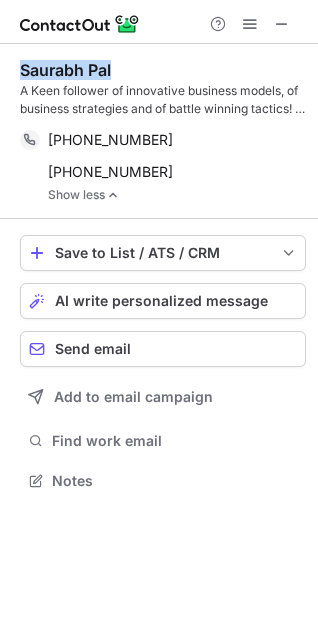 drag, startPoint x: 11, startPoint y: 65, endPoint x: 174, endPoint y: 63, distance: 163.01227 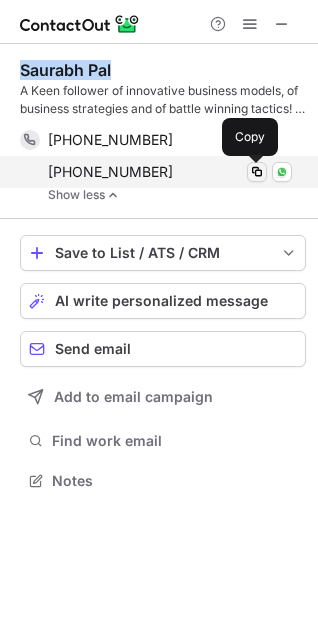click at bounding box center (257, 172) 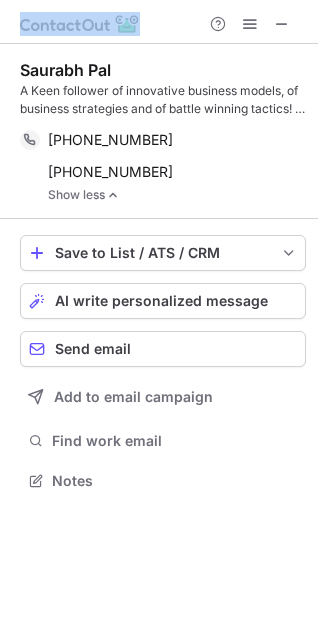 drag, startPoint x: 281, startPoint y: 3, endPoint x: 348, endPoint y: -21, distance: 71.168816 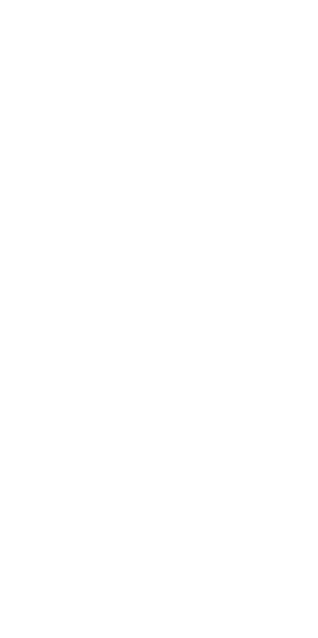 scroll, scrollTop: 0, scrollLeft: 0, axis: both 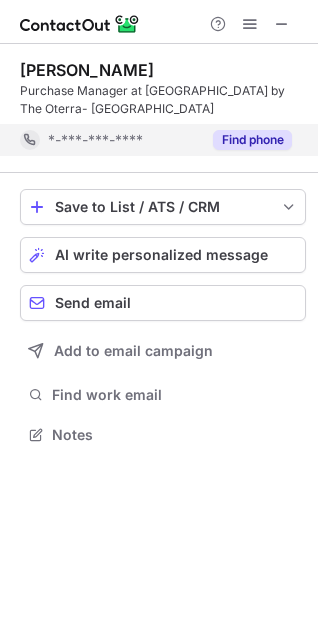 click on "Find phone" at bounding box center (246, 140) 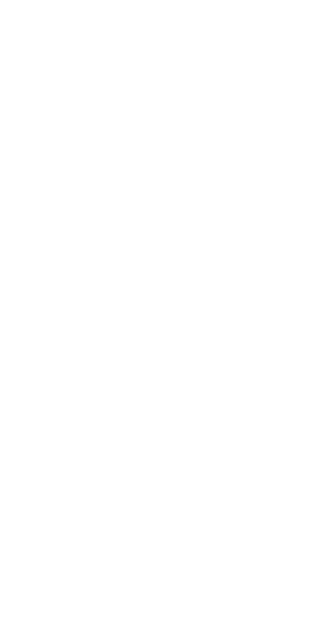 scroll, scrollTop: 0, scrollLeft: 0, axis: both 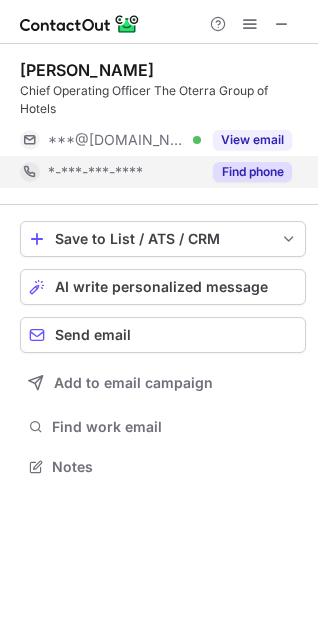 click on "Find phone" at bounding box center (252, 172) 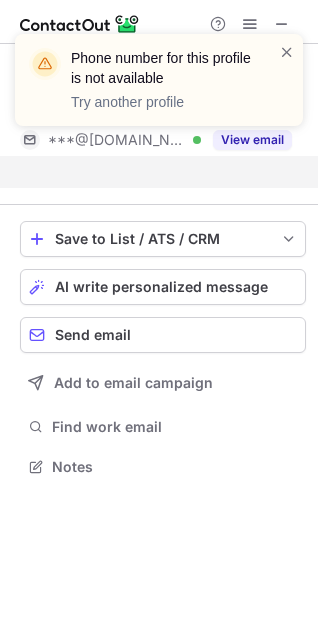 scroll, scrollTop: 420, scrollLeft: 318, axis: both 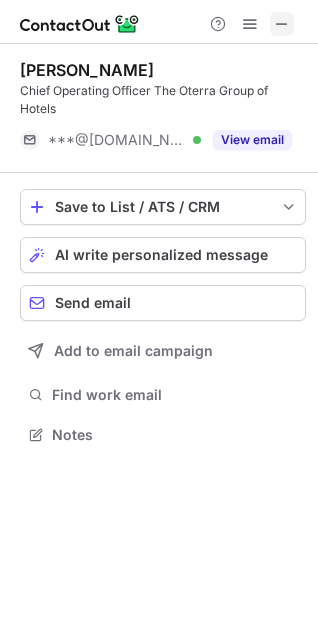 click at bounding box center (282, 24) 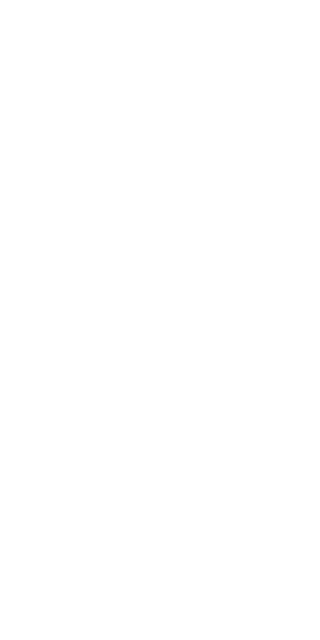 scroll, scrollTop: 0, scrollLeft: 0, axis: both 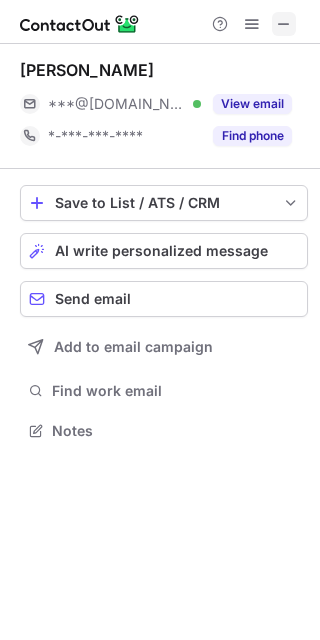 click at bounding box center [284, 24] 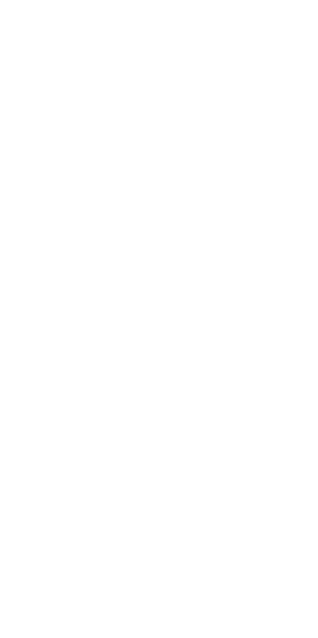 scroll, scrollTop: 0, scrollLeft: 0, axis: both 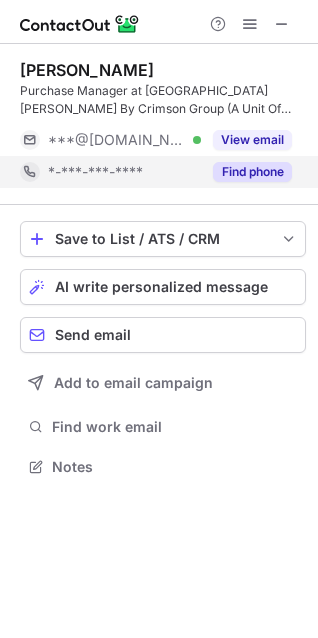 click on "Find phone" at bounding box center (252, 172) 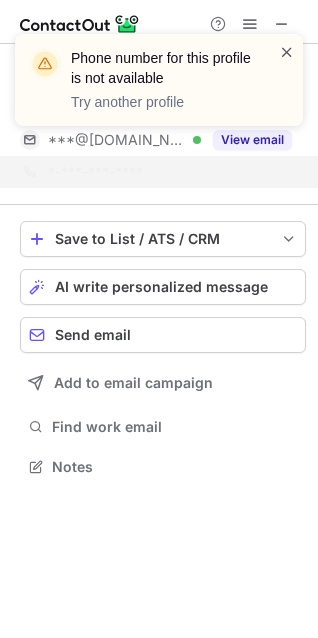click at bounding box center (287, 52) 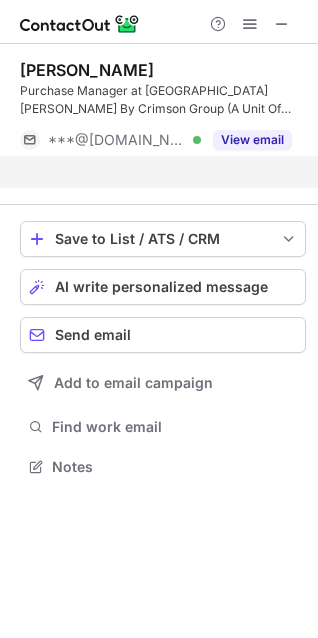 scroll, scrollTop: 420, scrollLeft: 318, axis: both 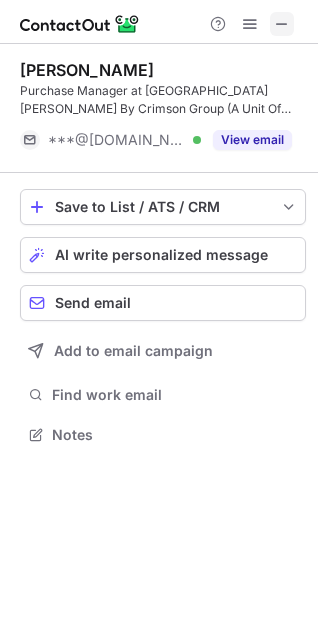 click at bounding box center (282, 24) 